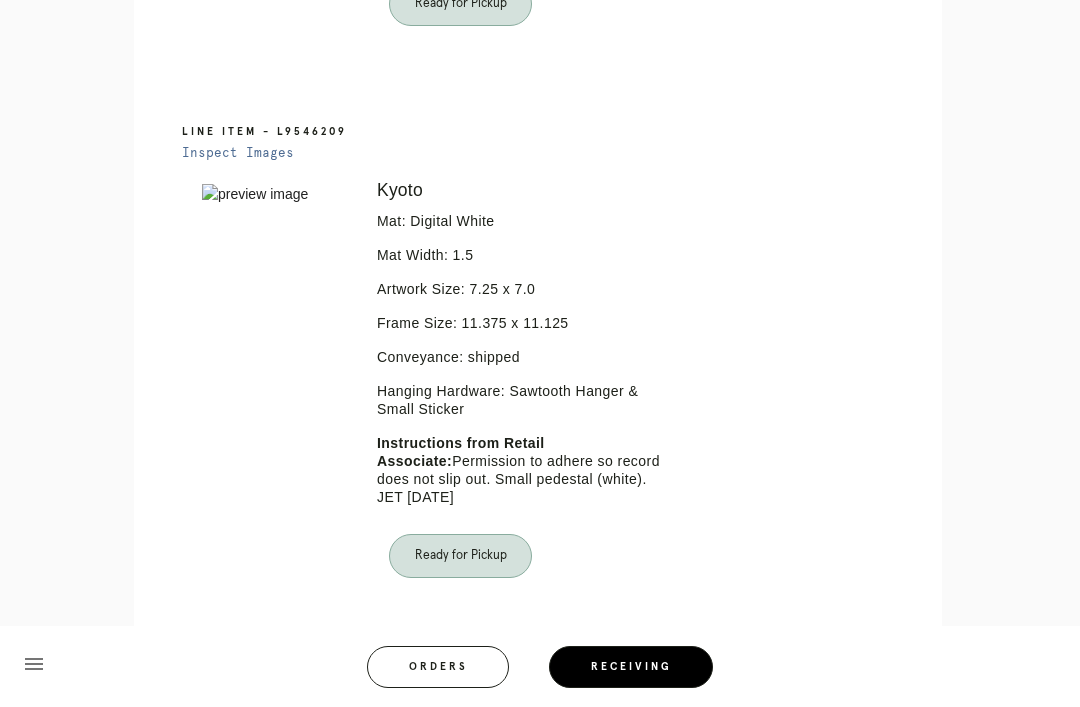 scroll, scrollTop: 1034, scrollLeft: 0, axis: vertical 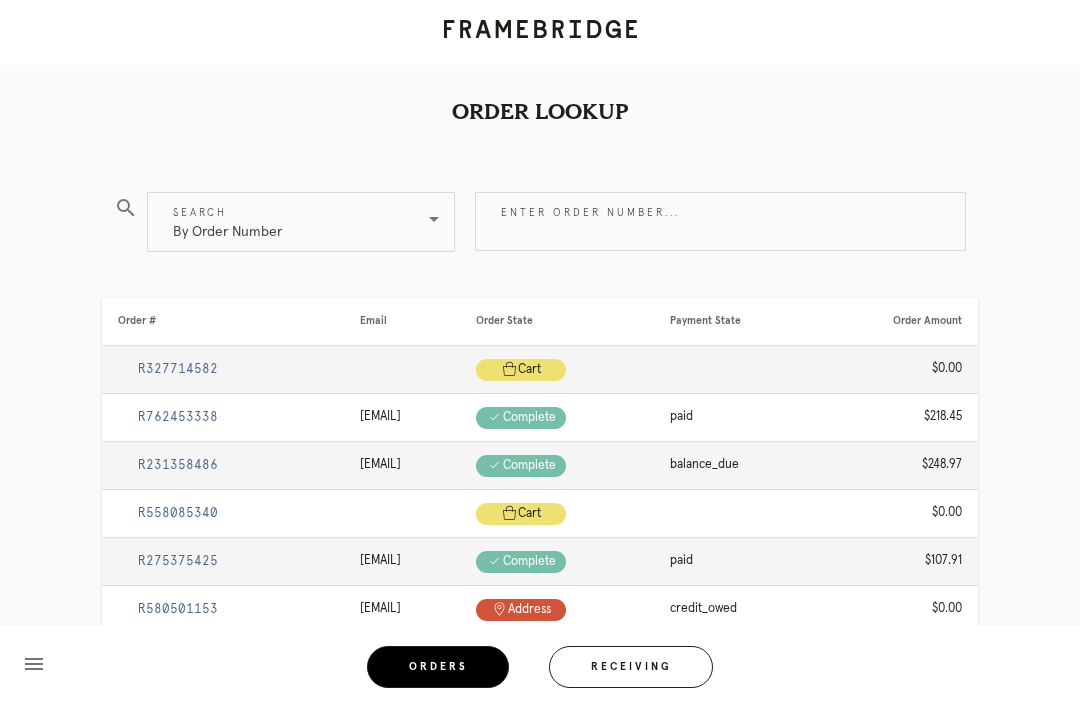 click on "Receiving" at bounding box center [631, 667] 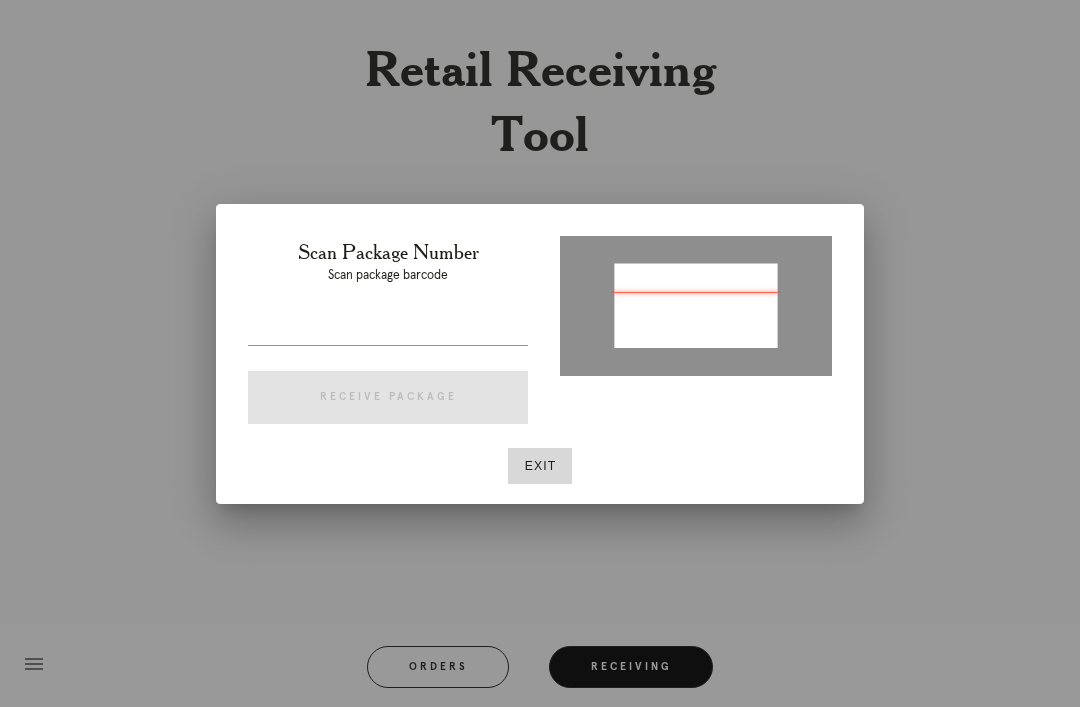type on "P439133650035867" 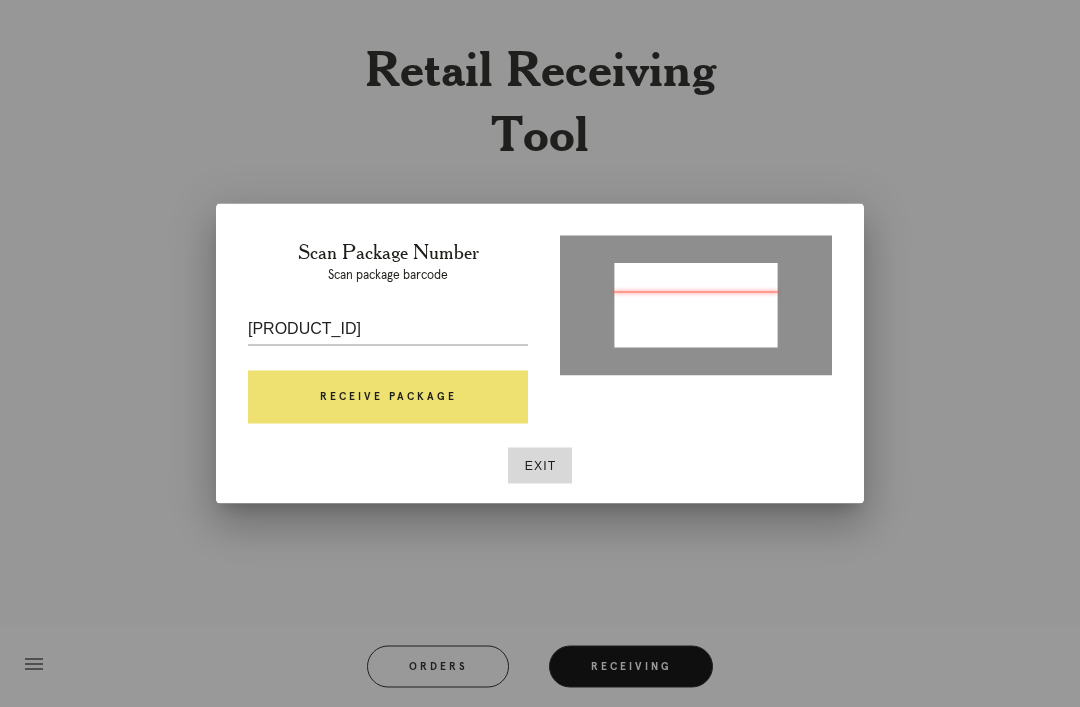 click on "Receive Package" at bounding box center [388, 398] 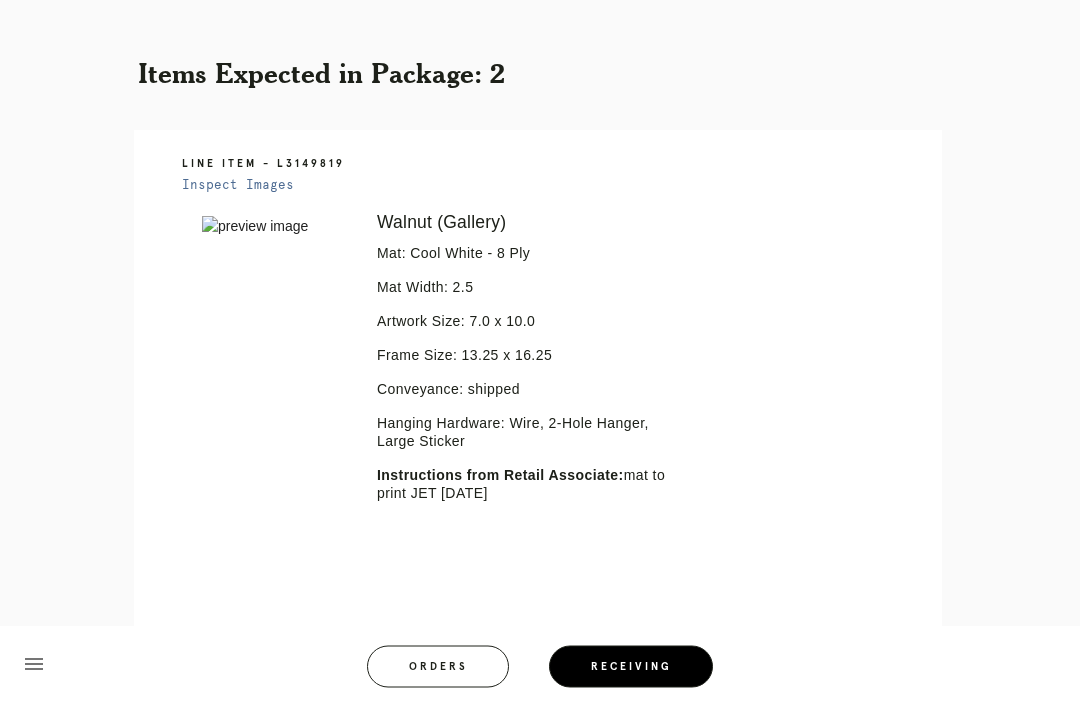 scroll, scrollTop: 354, scrollLeft: 0, axis: vertical 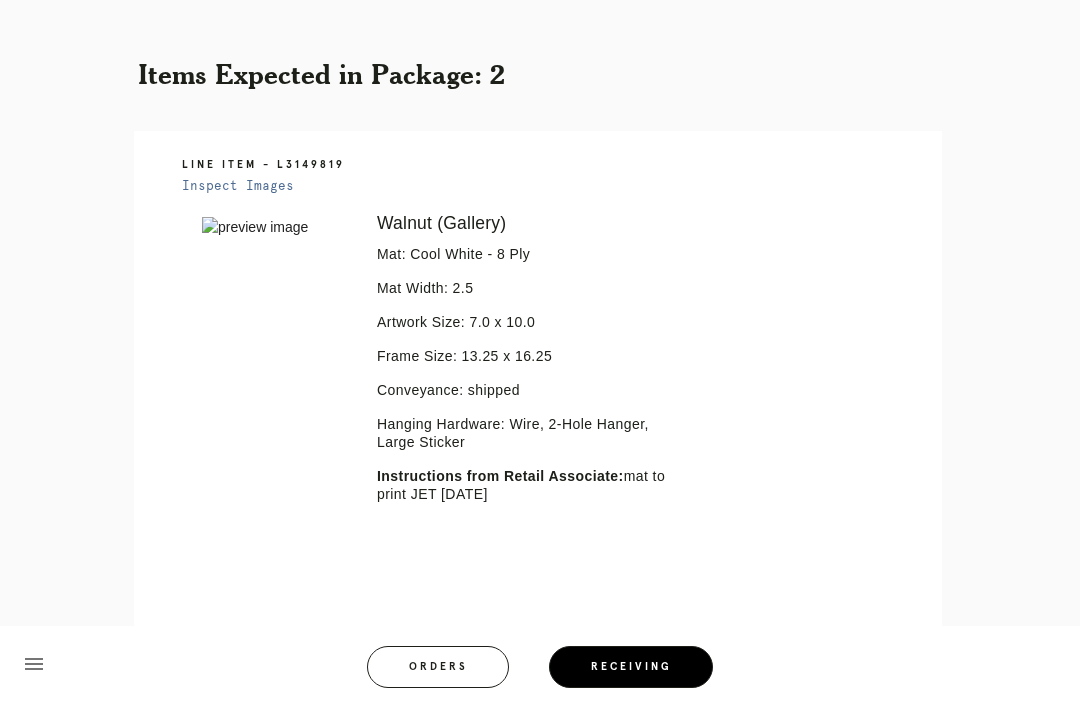 click on "Error retreiving frame spec #9793020
Walnut (Gallery)
Mat: Cool White - 8 Ply
Mat Width: 2.5
Artwork Size:
7.0
x
10.0
Frame Size:
13.25
x
16.25
Conveyance: shipped
Hanging Hardware: Wire, 2-Hole Hanger, Large Sticker
Instructions from Retail Associate:
mat to print JET 7/30" at bounding box center [556, 450] 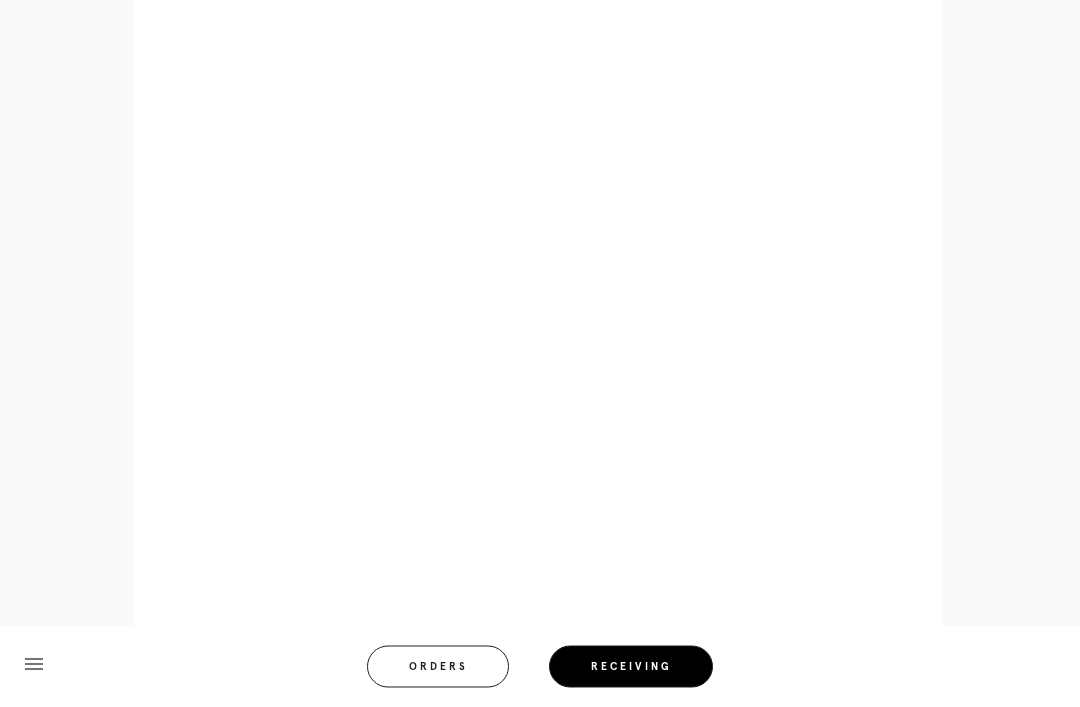 scroll, scrollTop: 863, scrollLeft: 0, axis: vertical 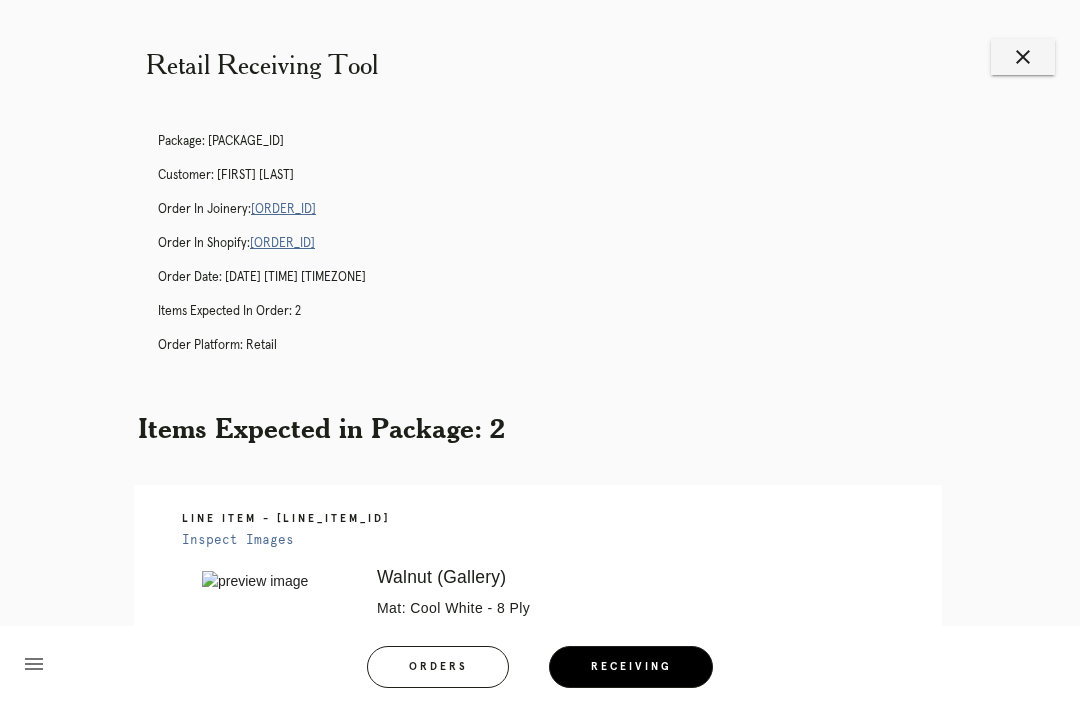 click on "close" at bounding box center [1023, 57] 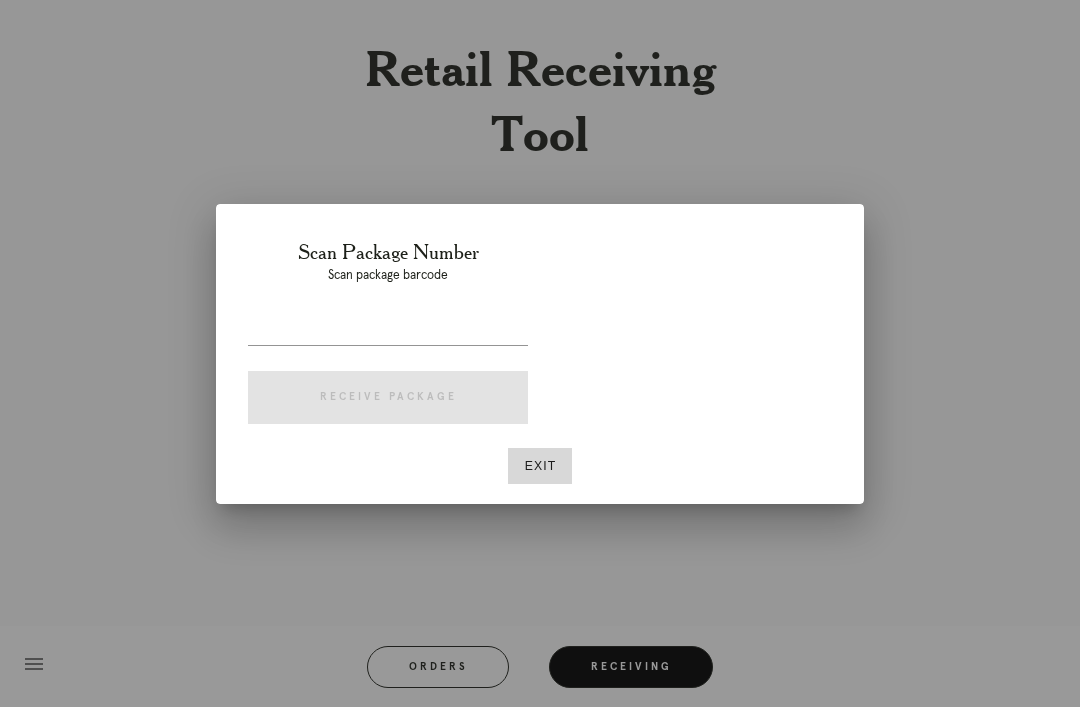 scroll, scrollTop: 0, scrollLeft: 0, axis: both 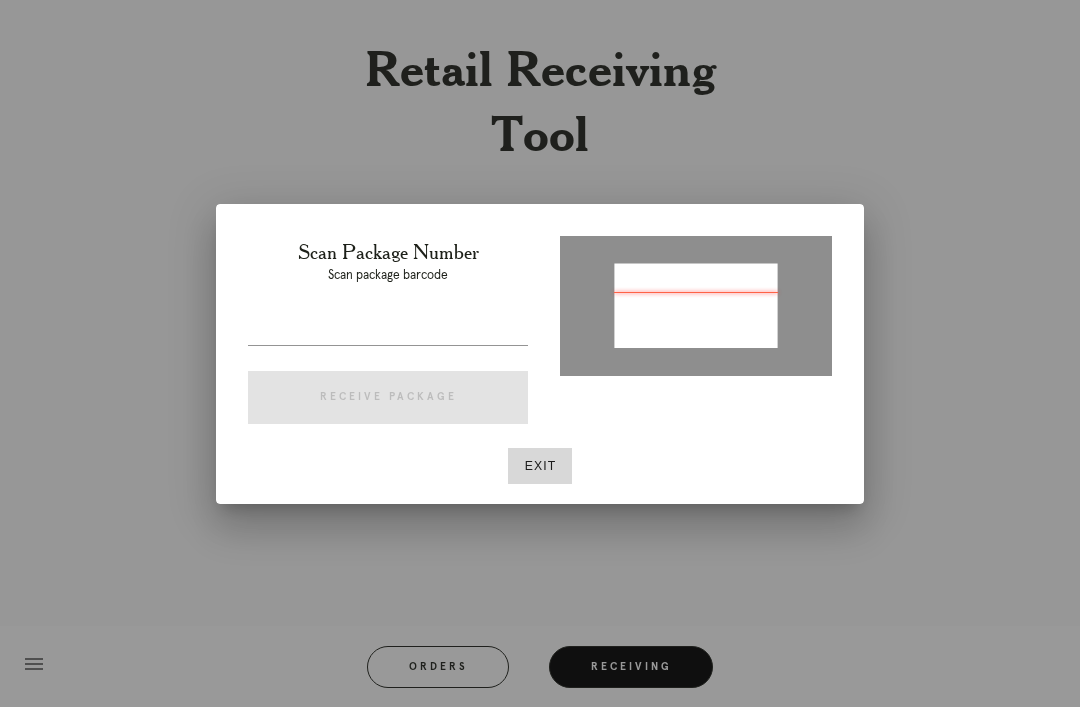type on "[ALPHANUMERIC]" 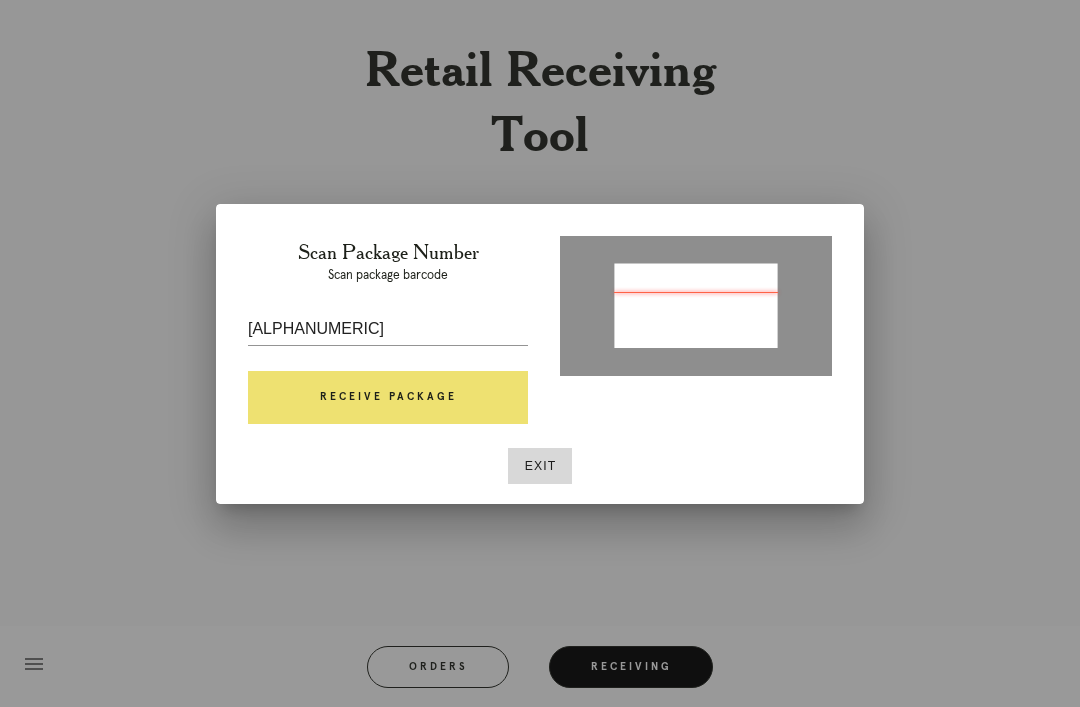 click on "Receive Package" at bounding box center [388, 398] 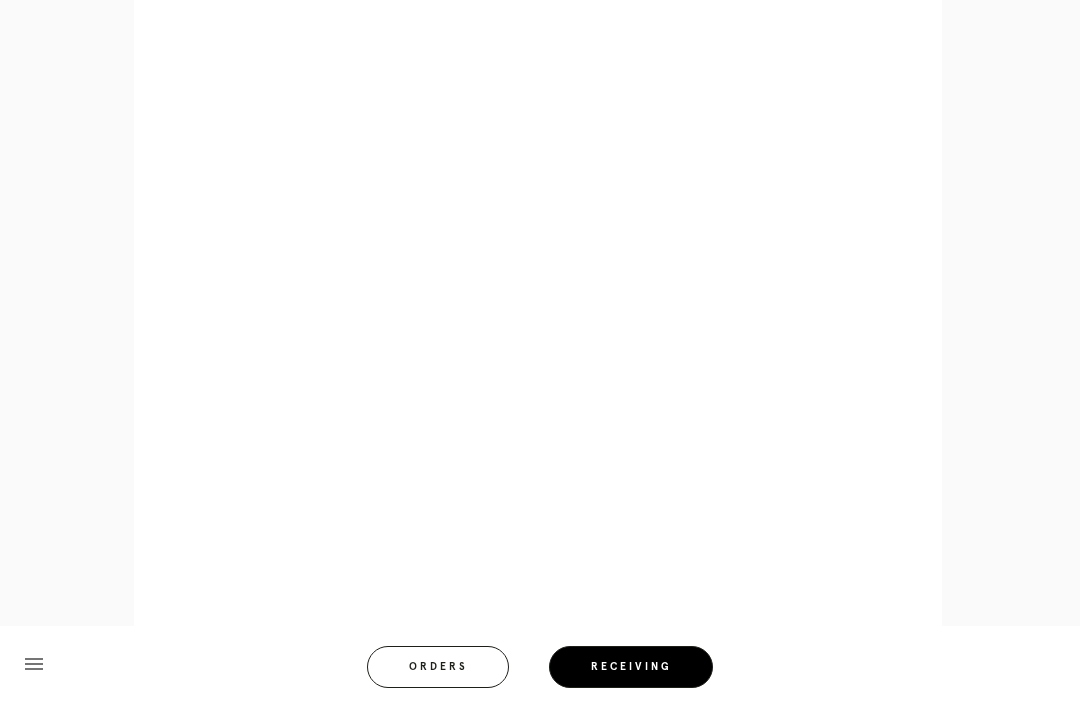 scroll, scrollTop: 858, scrollLeft: 0, axis: vertical 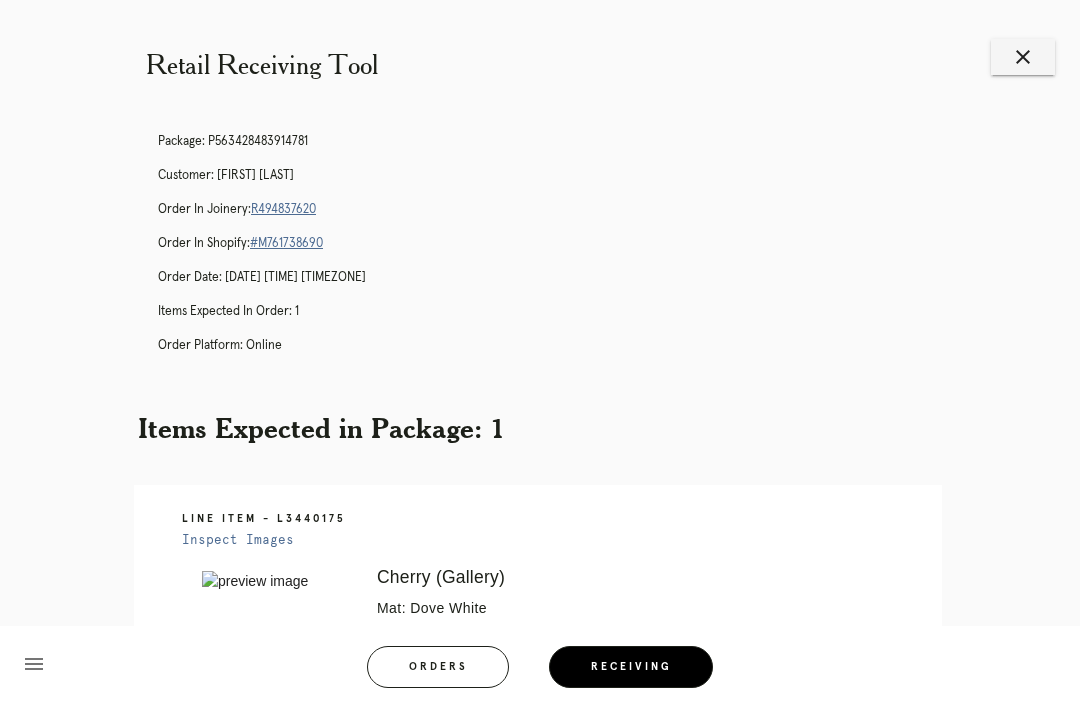click on "Logged in as:   [EMAIL]   [NUMBER] [STREET]" at bounding box center (540, 546) 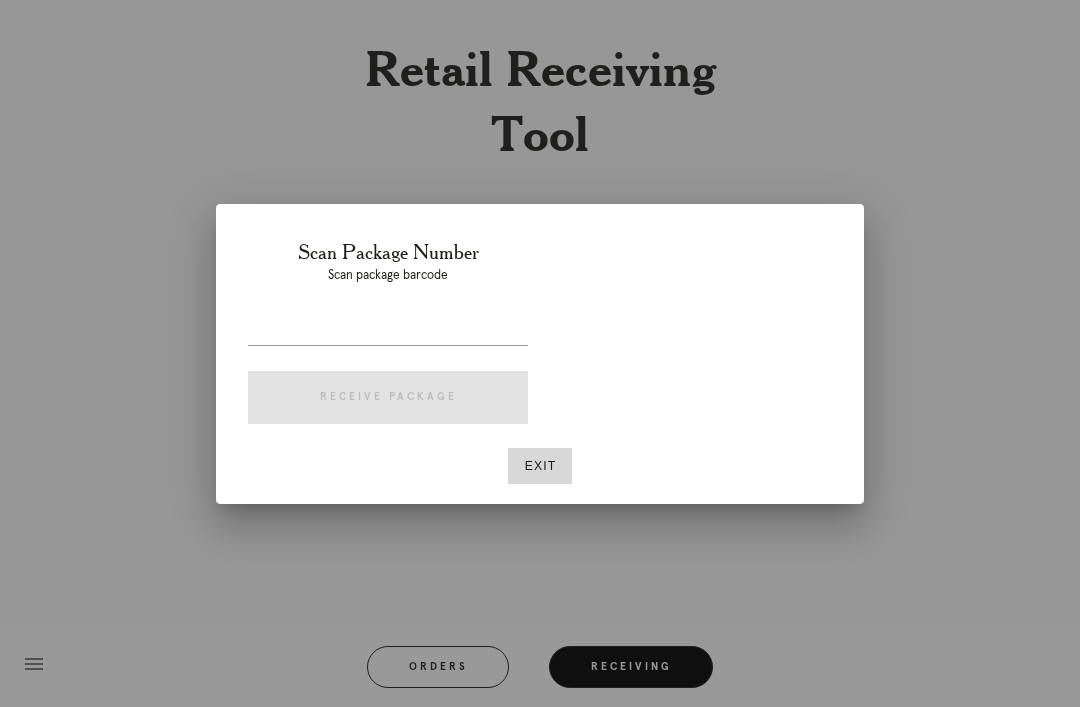 scroll, scrollTop: 0, scrollLeft: 0, axis: both 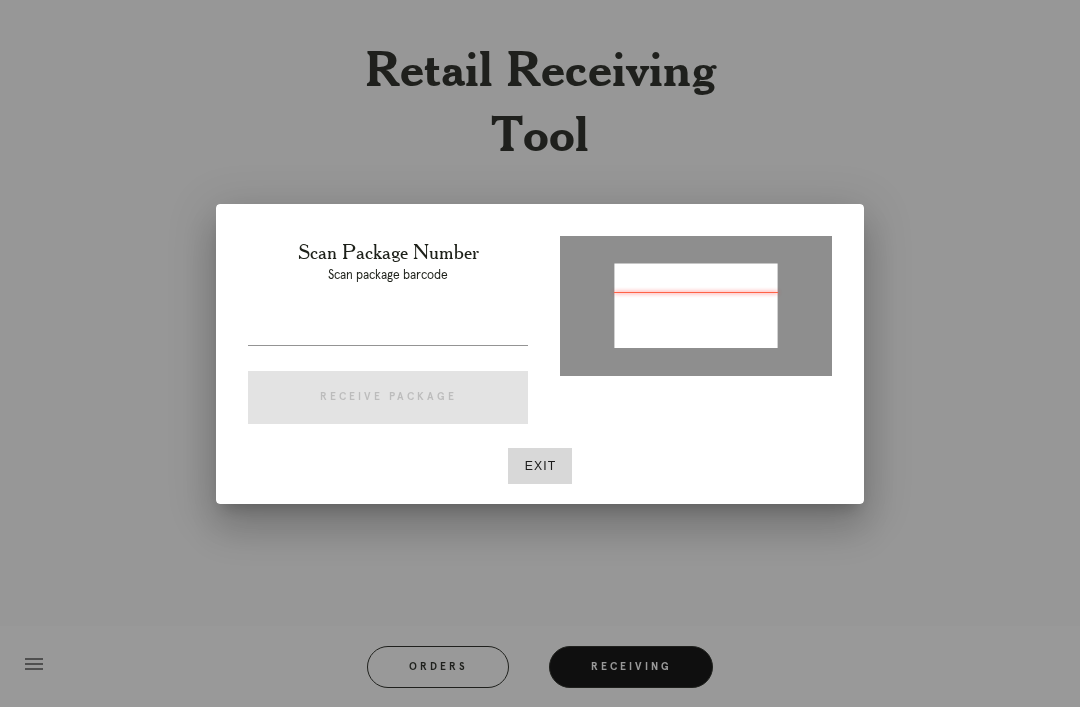 type on "[NUMBER]" 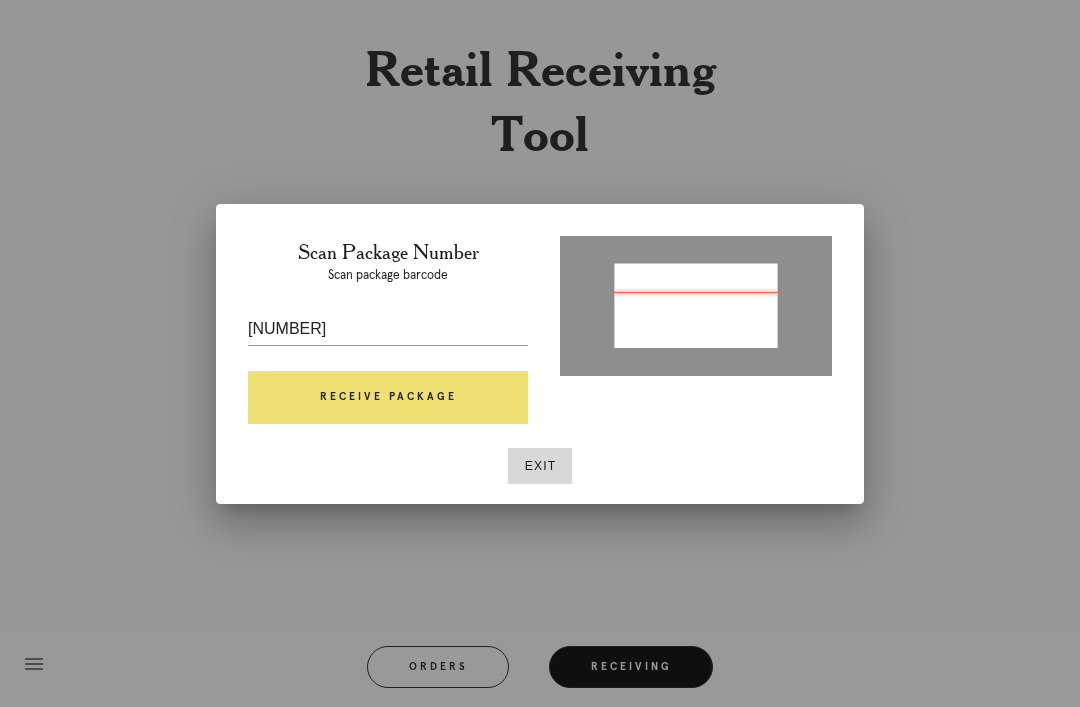 click on "Receive Package" at bounding box center (388, 398) 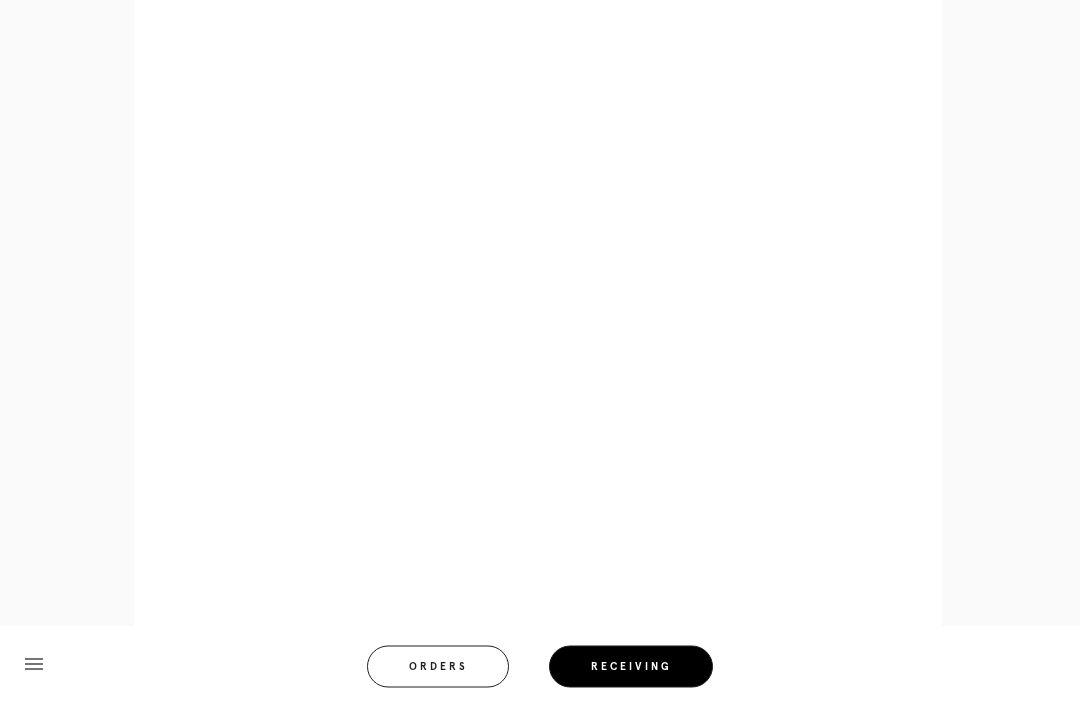 scroll, scrollTop: 928, scrollLeft: 0, axis: vertical 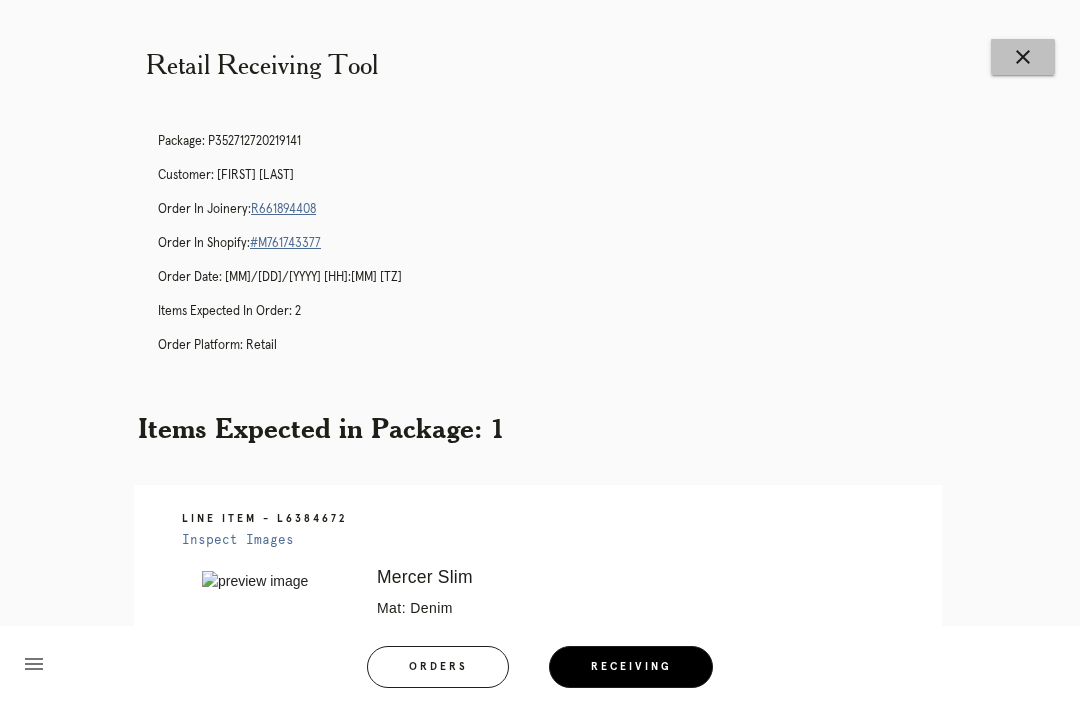 click on "close" at bounding box center [1023, 57] 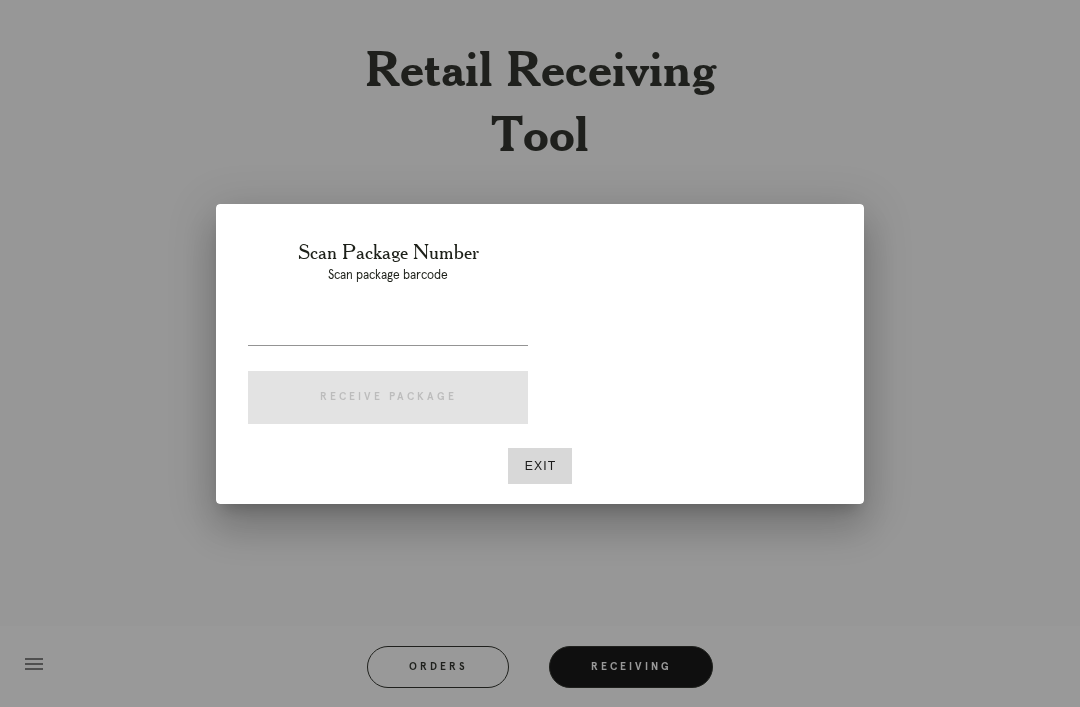 scroll, scrollTop: 0, scrollLeft: 0, axis: both 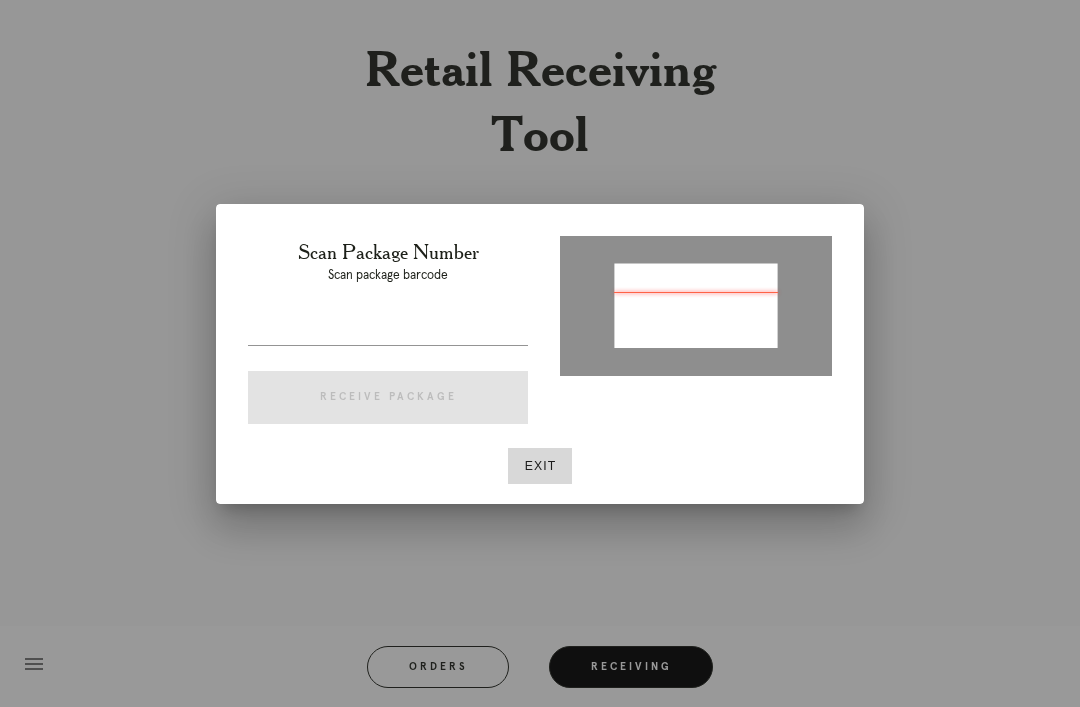 type on "[NUMBER]" 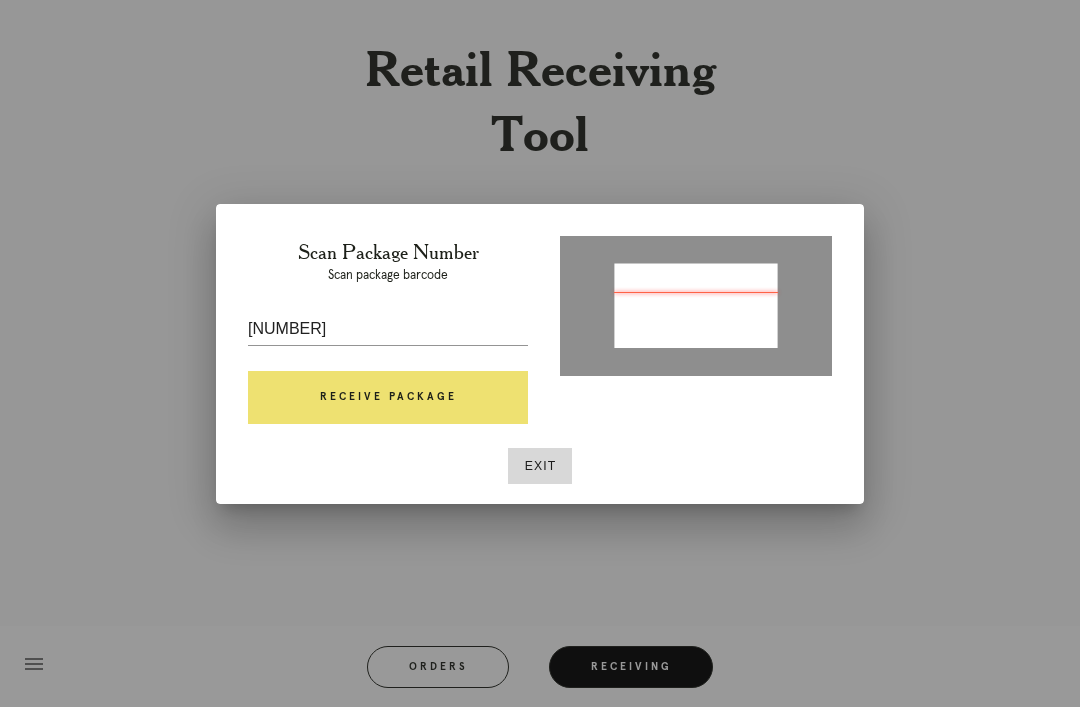 click on "Receive Package" at bounding box center [388, 398] 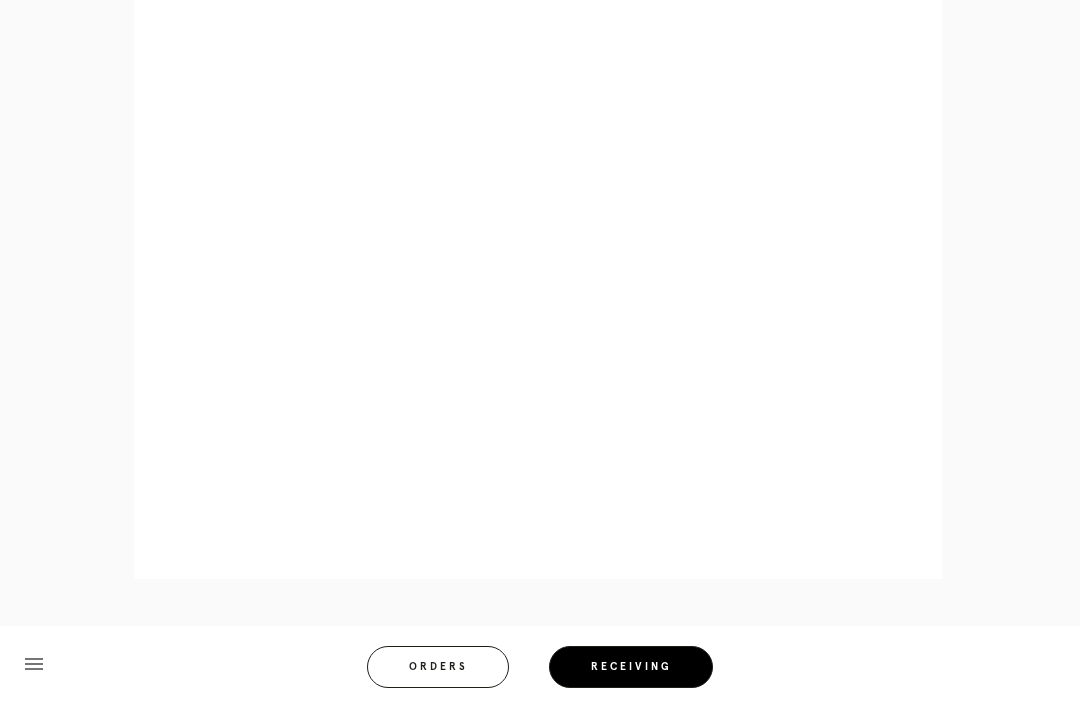 scroll, scrollTop: 1032, scrollLeft: 0, axis: vertical 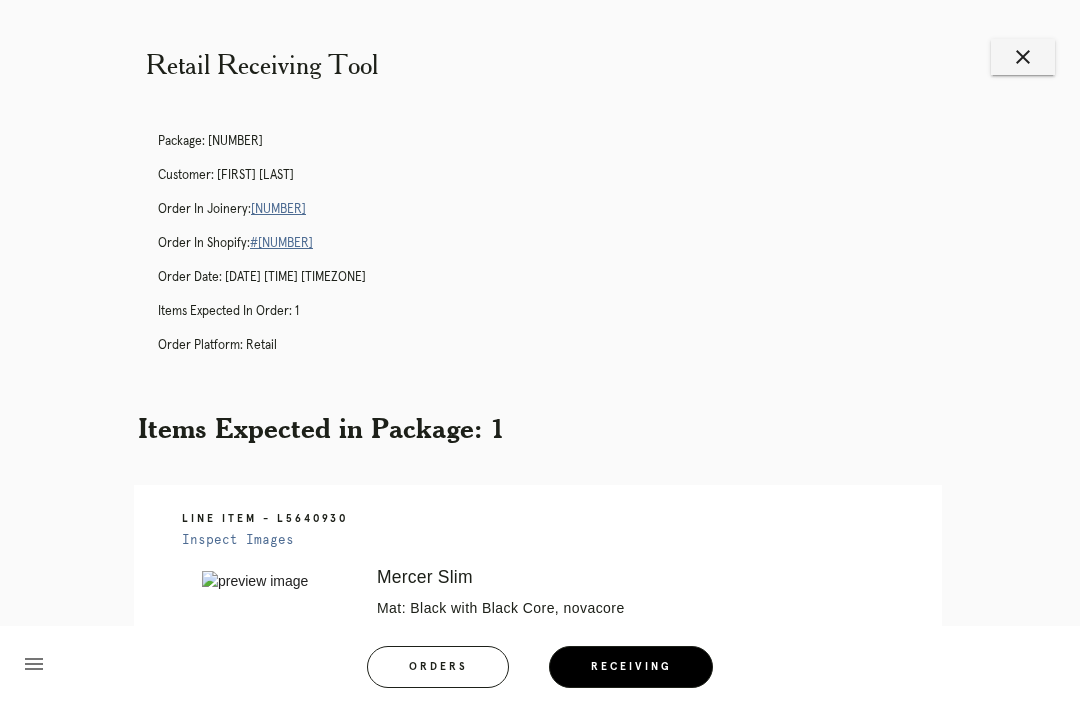 click on "[NUMBER]" at bounding box center (278, 209) 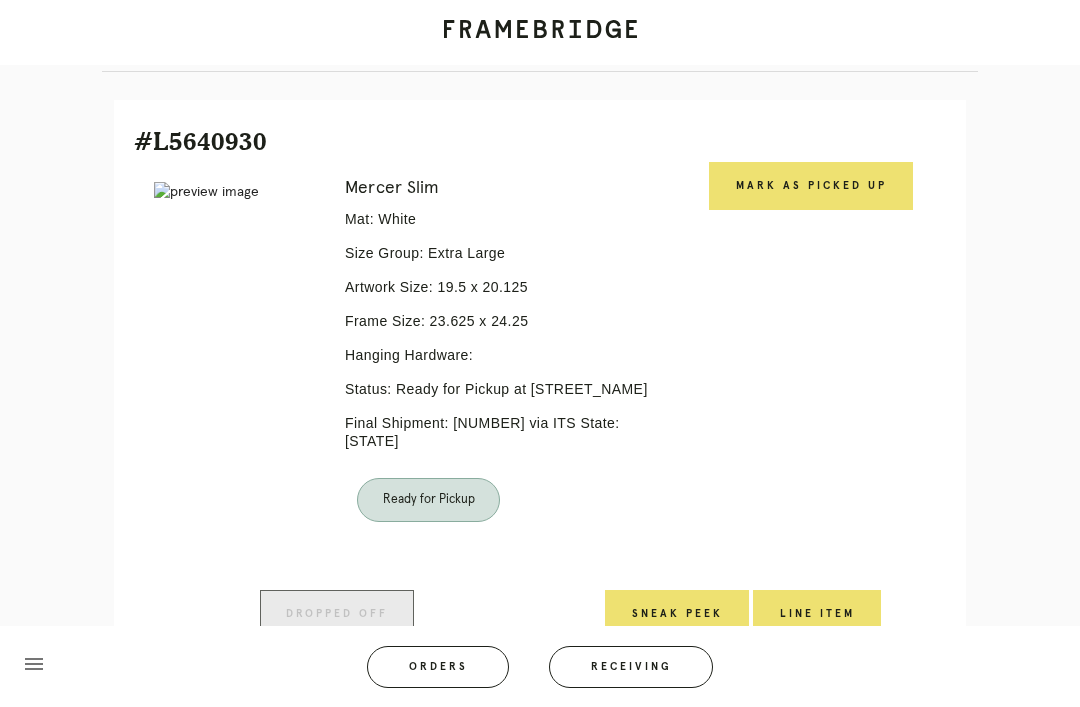scroll, scrollTop: 446, scrollLeft: 0, axis: vertical 